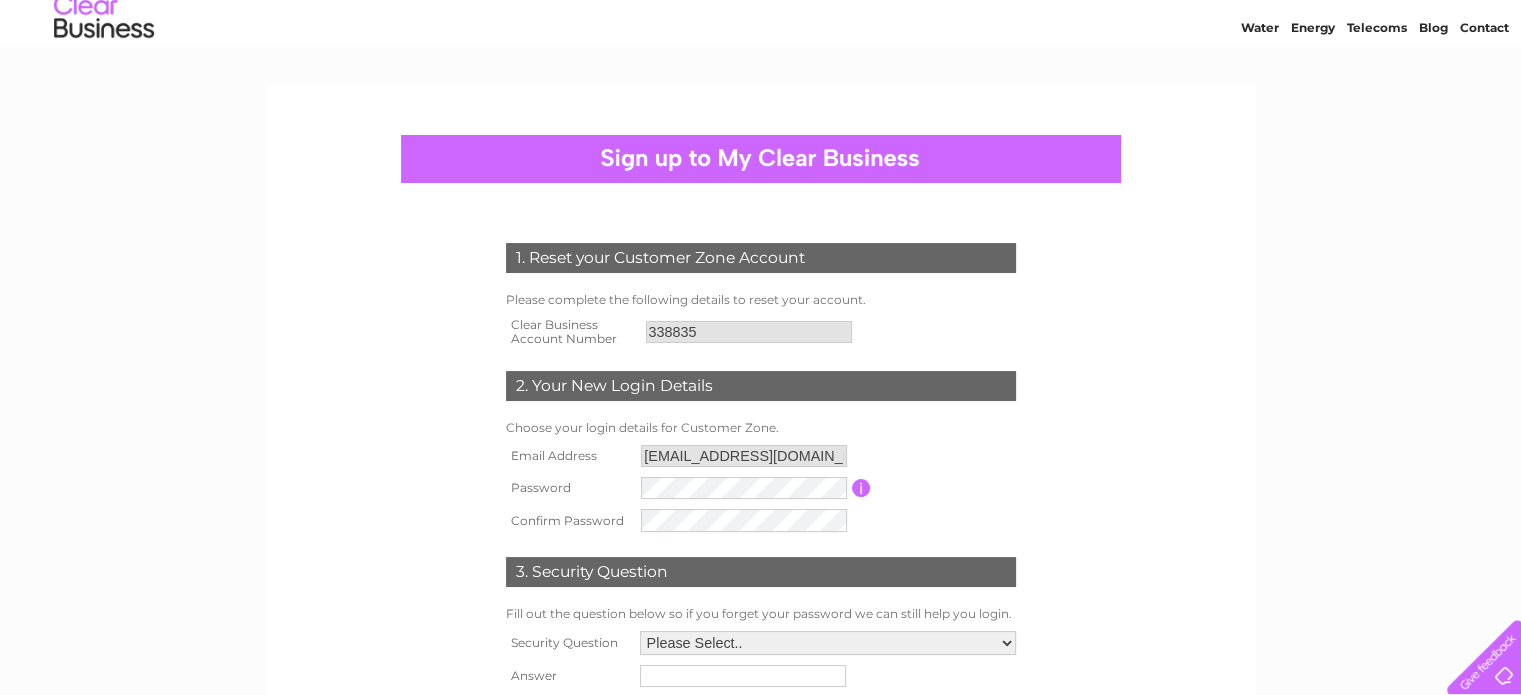 scroll, scrollTop: 100, scrollLeft: 0, axis: vertical 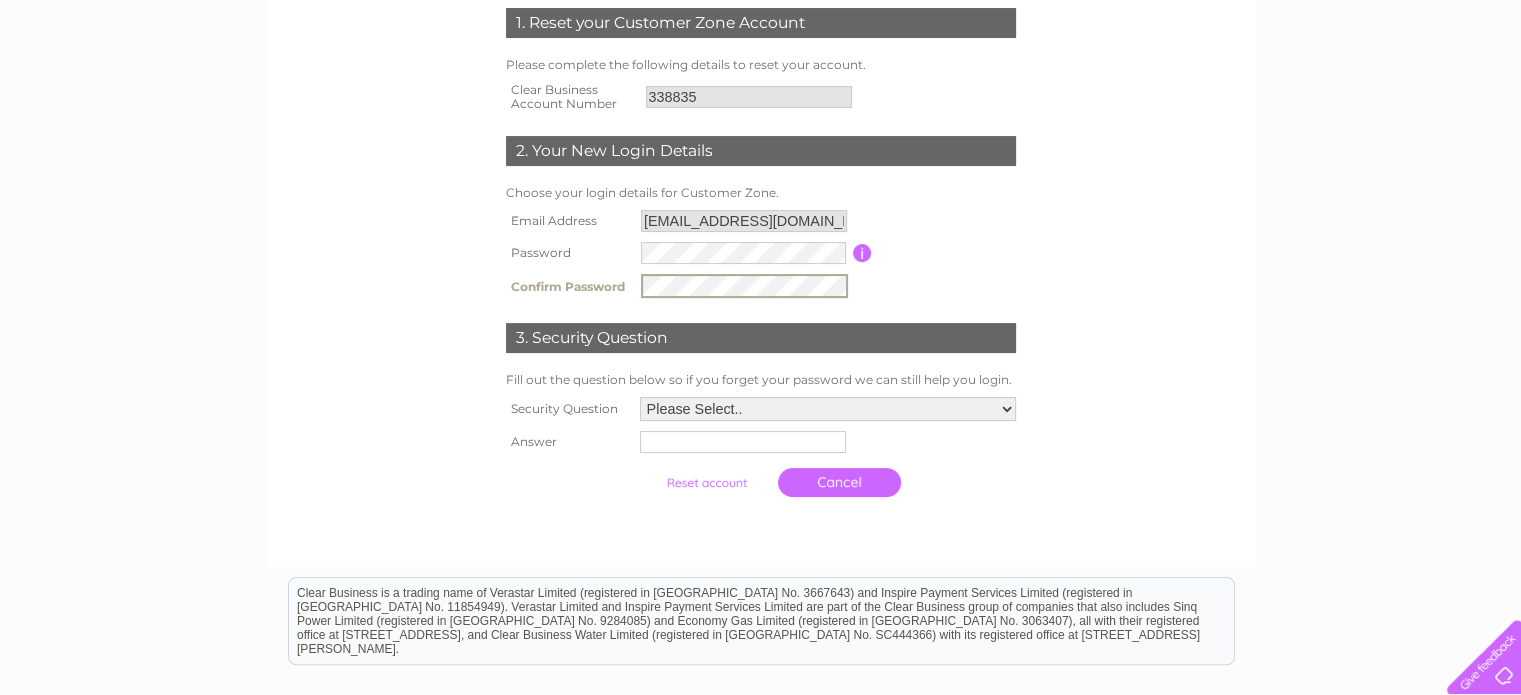 click on "Please Select..
In what town or city was your first job?
In what town or city did you meet your spouse/partner?
In what town or city did your mother and father meet?
What street did you live on as a child?
What was the name of your first pet?
Who was your childhood hero?" at bounding box center (828, 409) 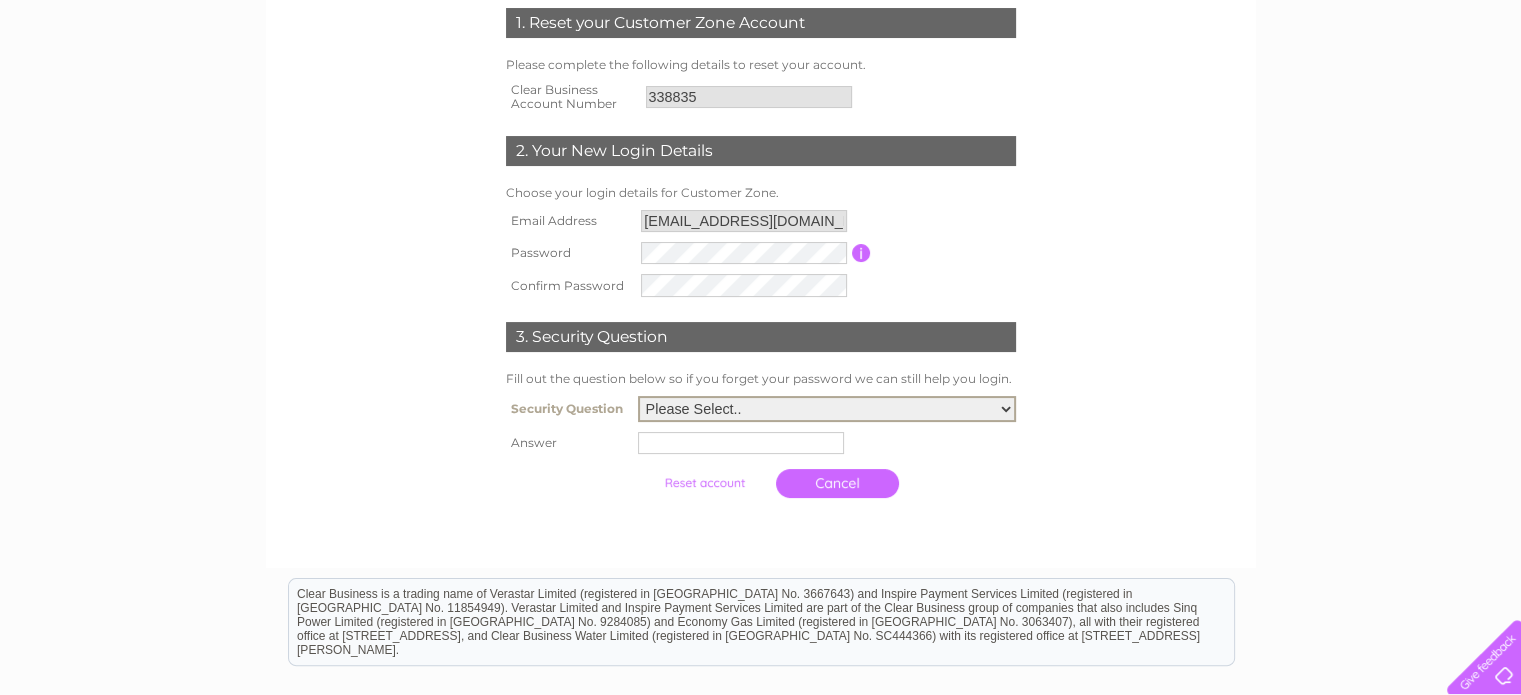 select on "2" 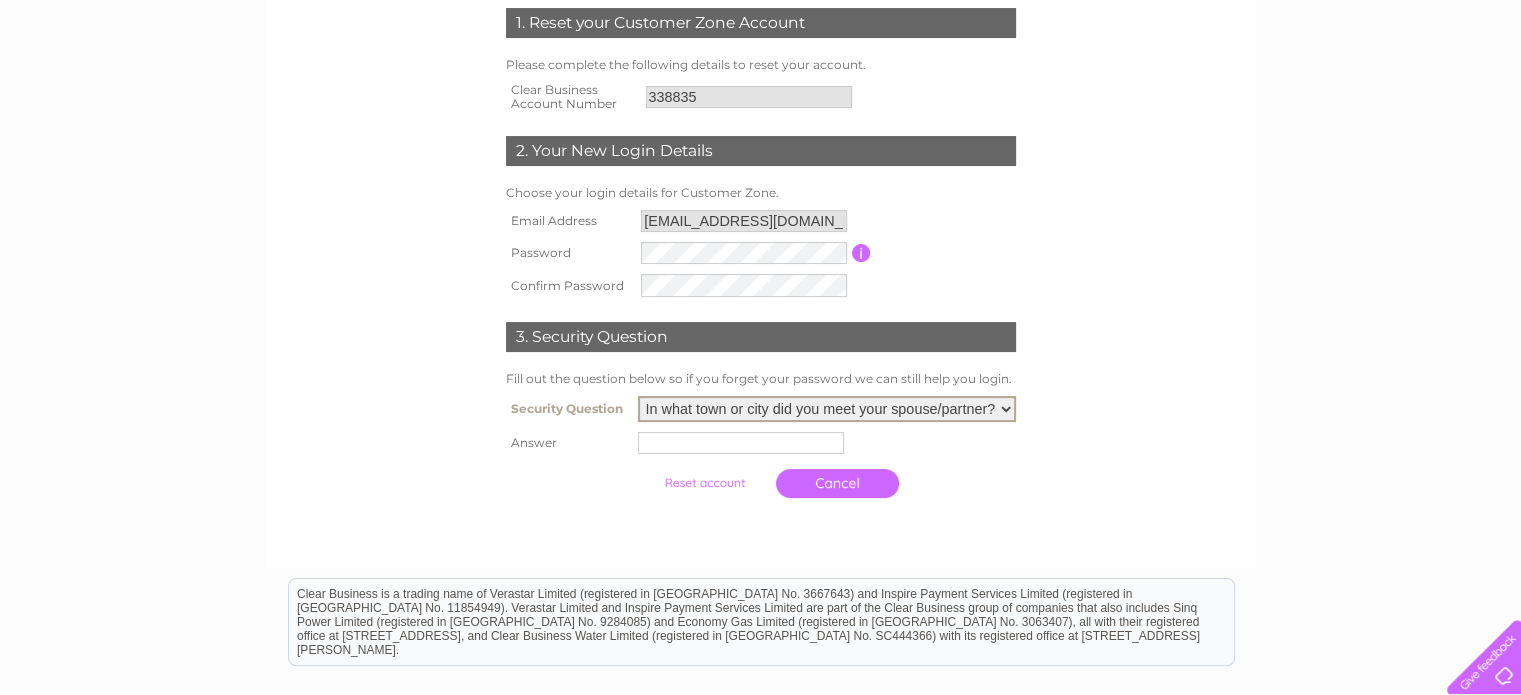 click on "Please Select..
In what town or city was your first job?
In what town or city did you meet your spouse/partner?
In what town or city did your mother and father meet?
What street did you live on as a child?
What was the name of your first pet?
Who was your childhood hero?" at bounding box center (827, 409) 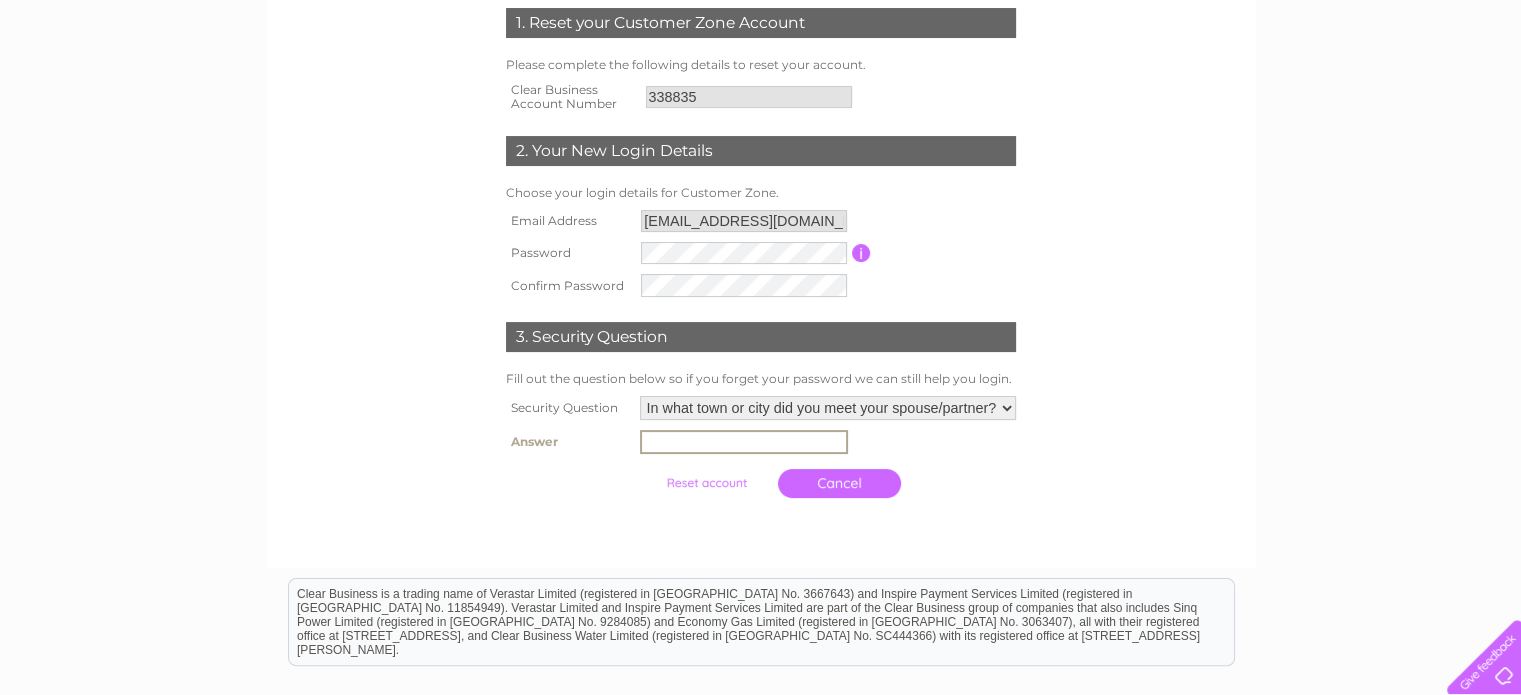 click at bounding box center (744, 442) 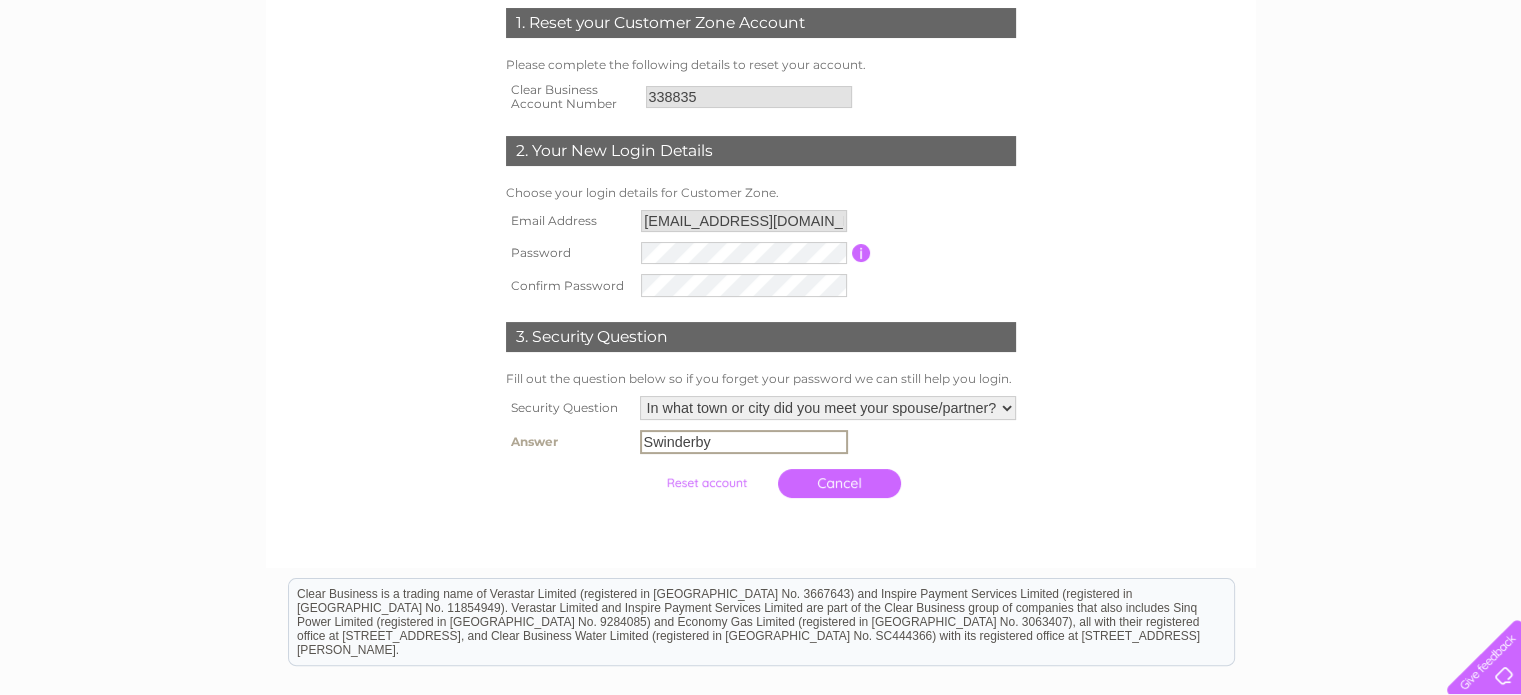 type on "Swinderby" 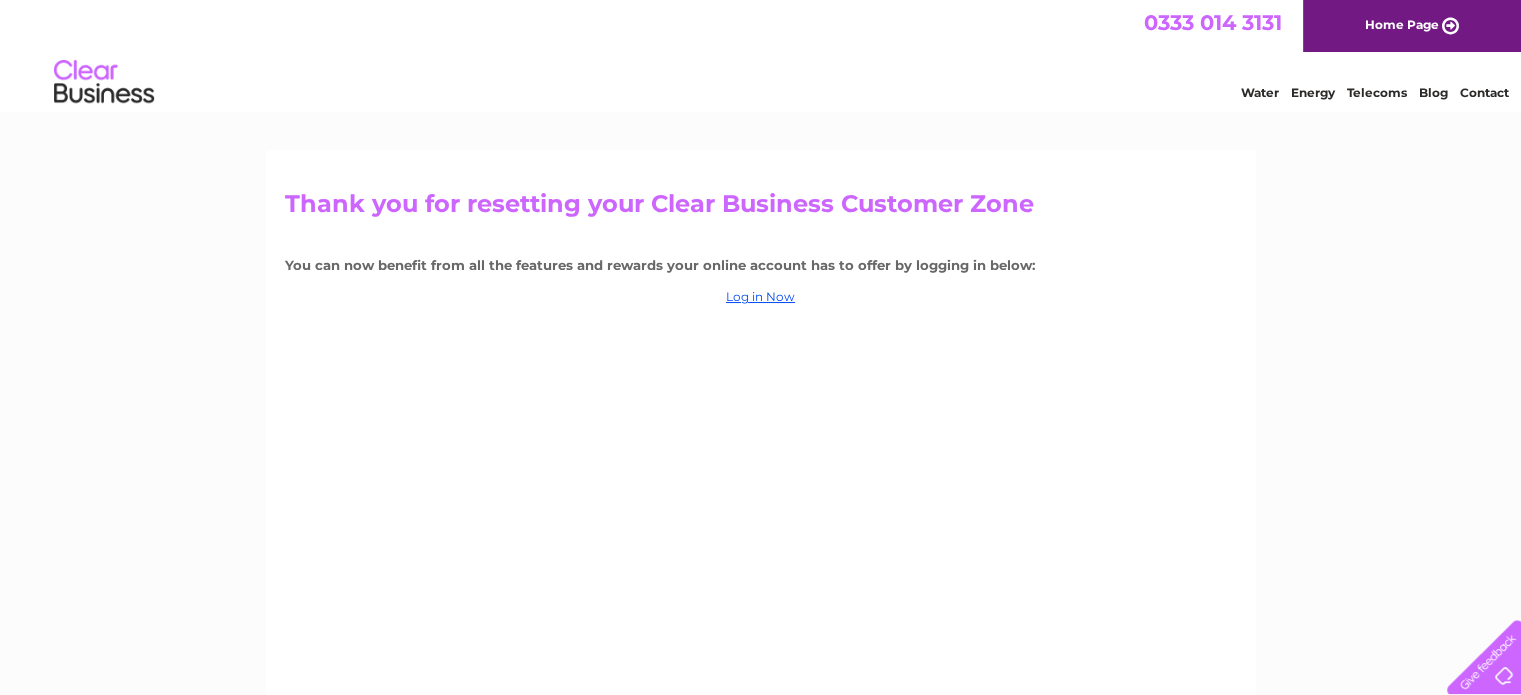 scroll, scrollTop: 0, scrollLeft: 0, axis: both 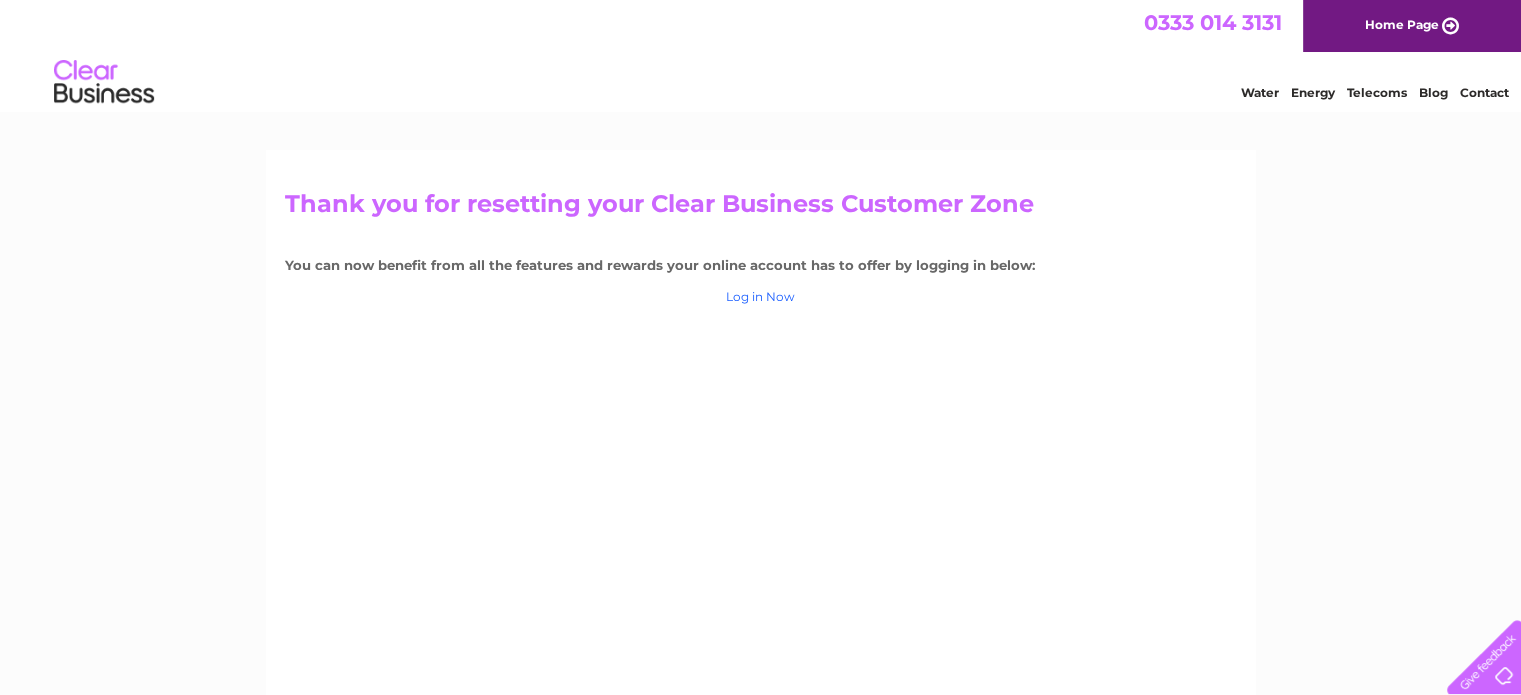 click on "Log in Now" at bounding box center (760, 296) 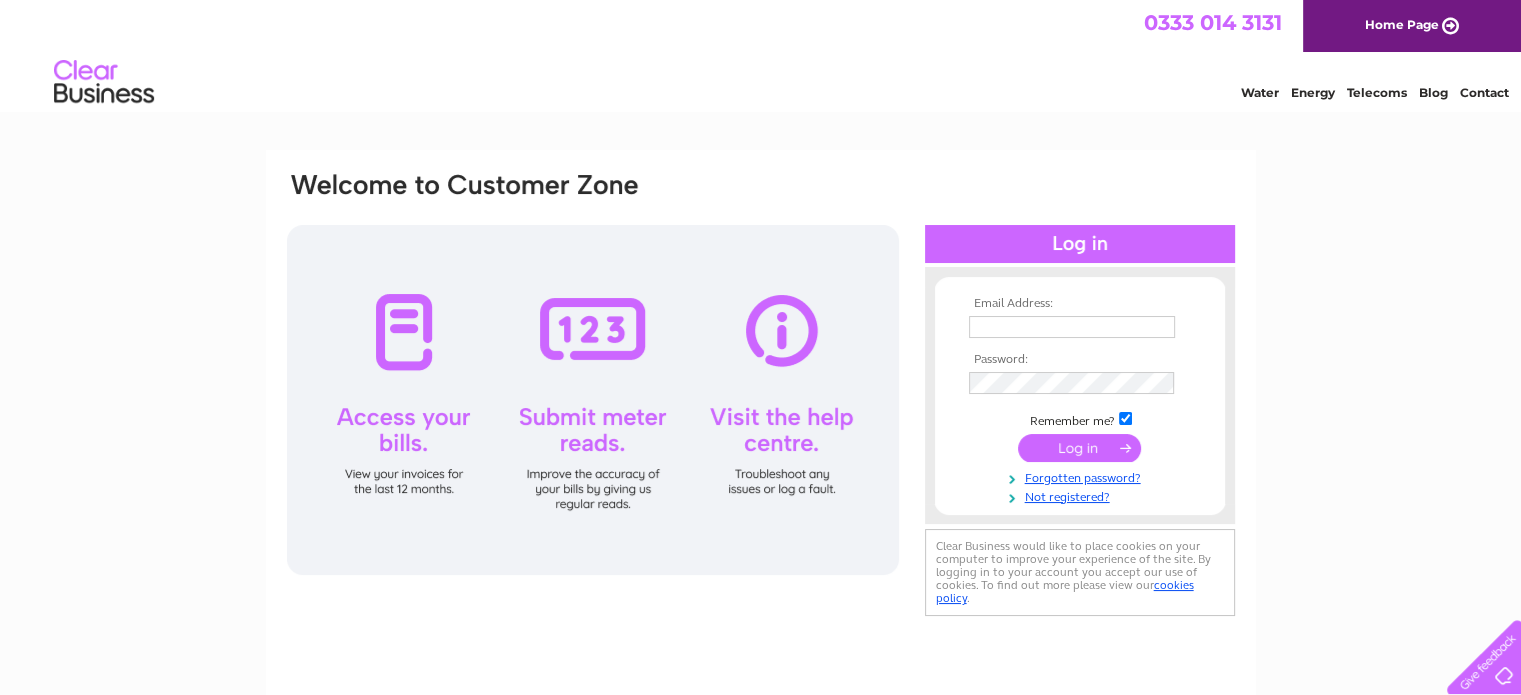 scroll, scrollTop: 0, scrollLeft: 0, axis: both 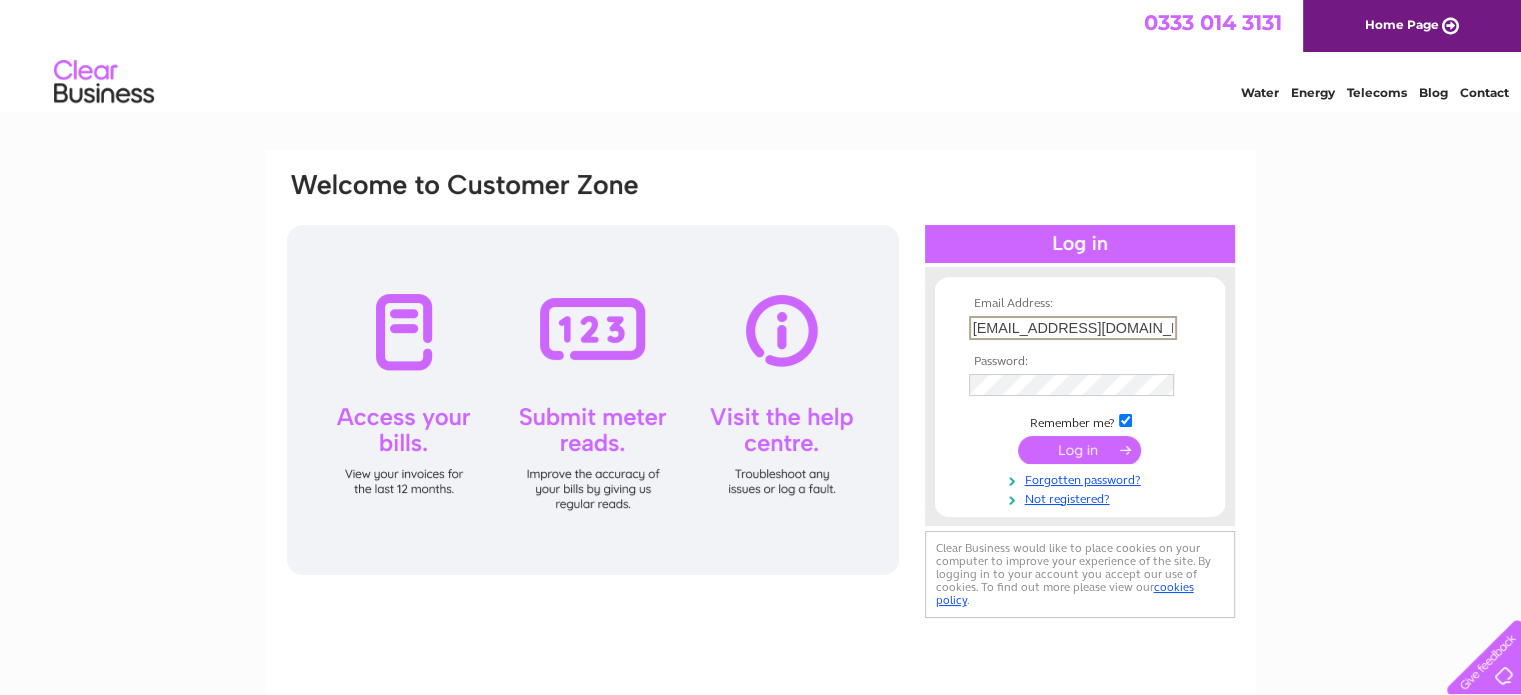 type on "[EMAIL_ADDRESS][DOMAIN_NAME]" 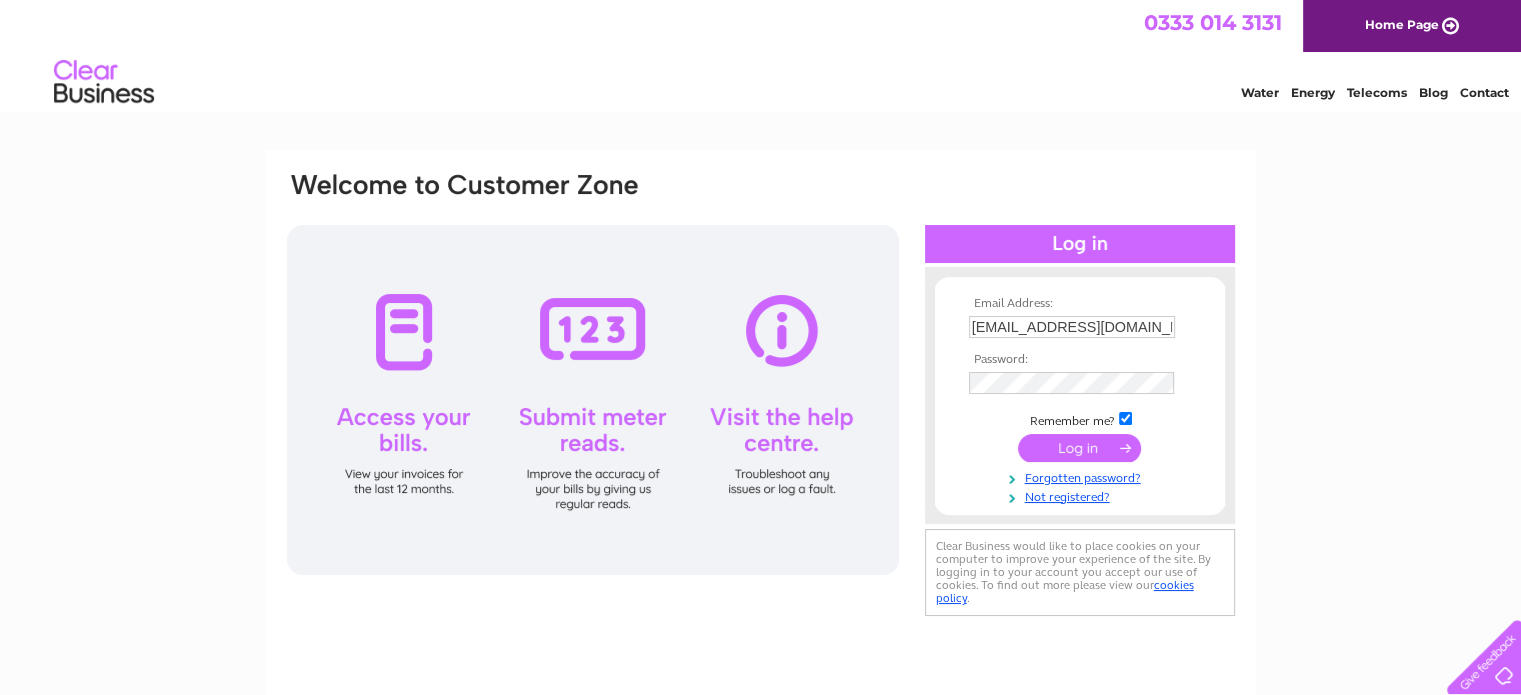 click at bounding box center (1079, 448) 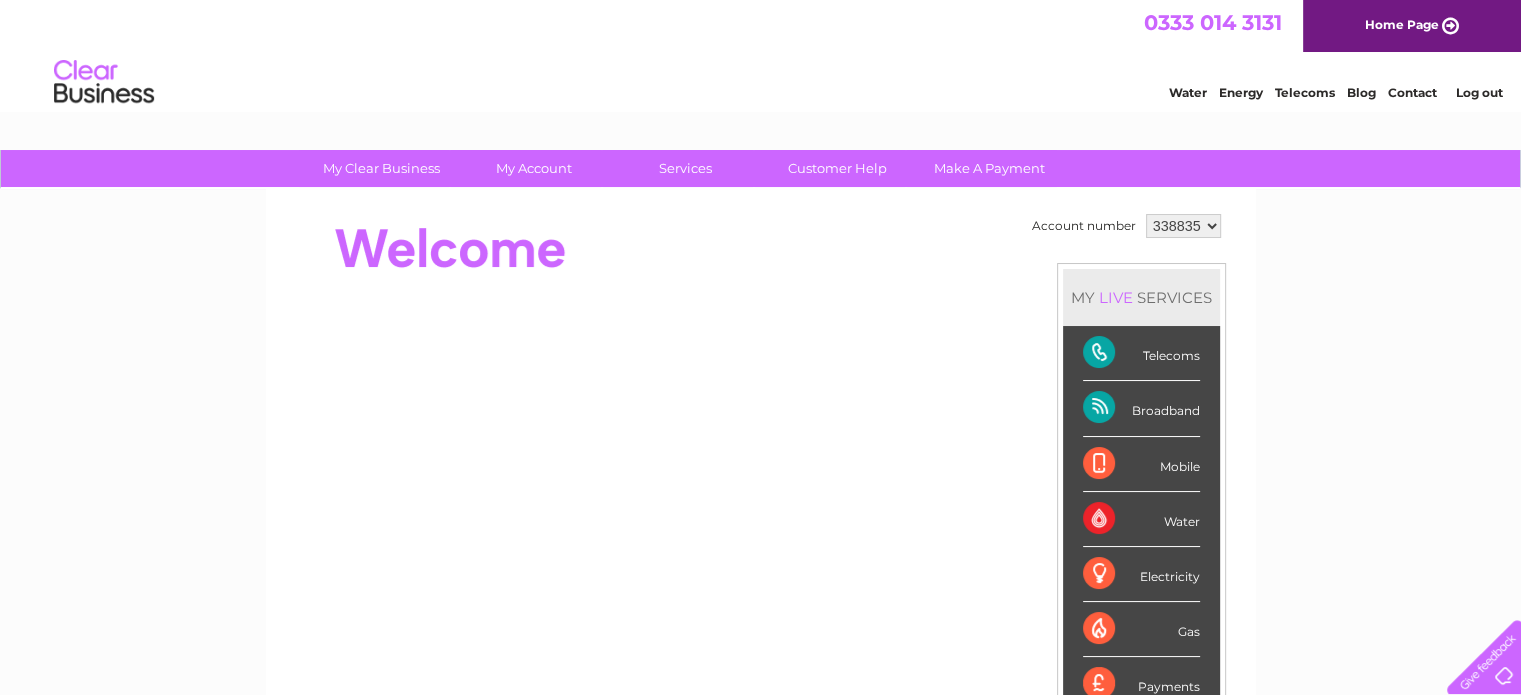 scroll, scrollTop: 0, scrollLeft: 0, axis: both 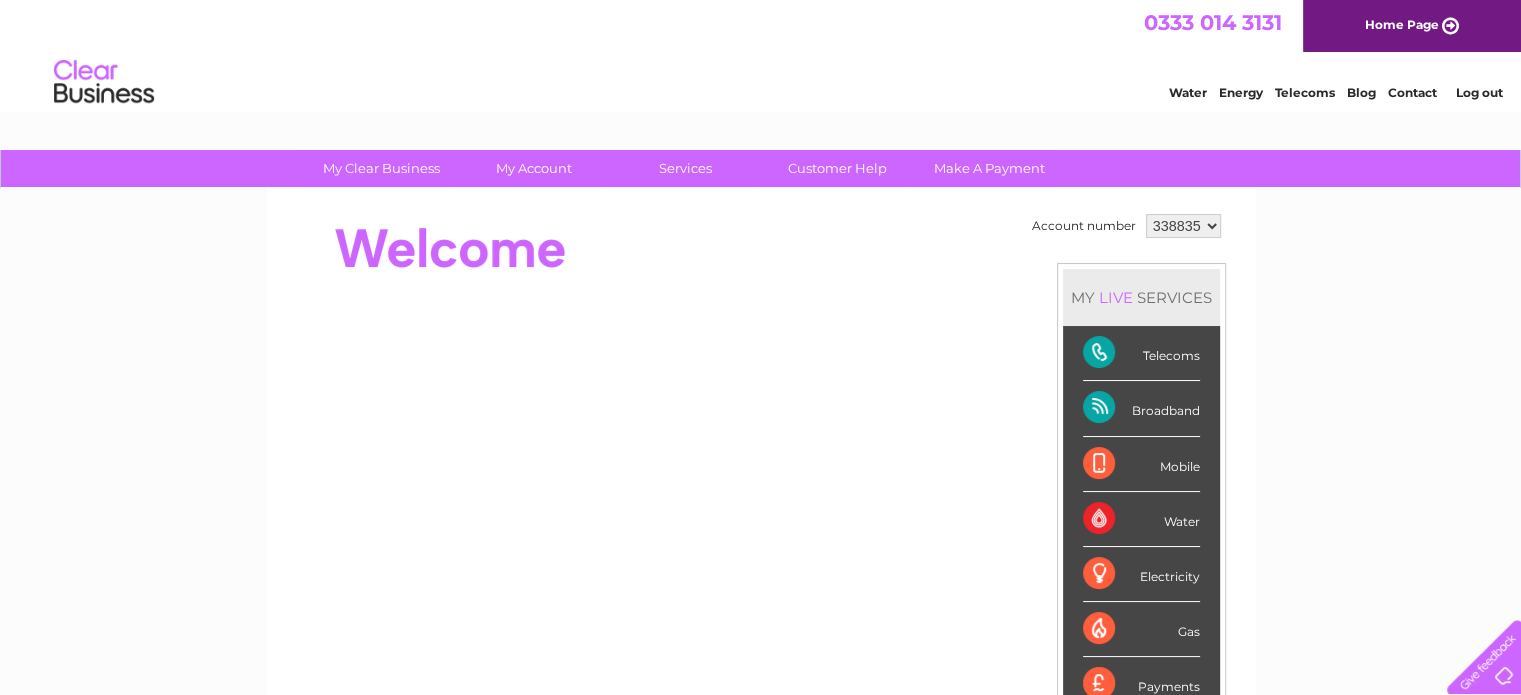 click on "Log out" at bounding box center [1479, 92] 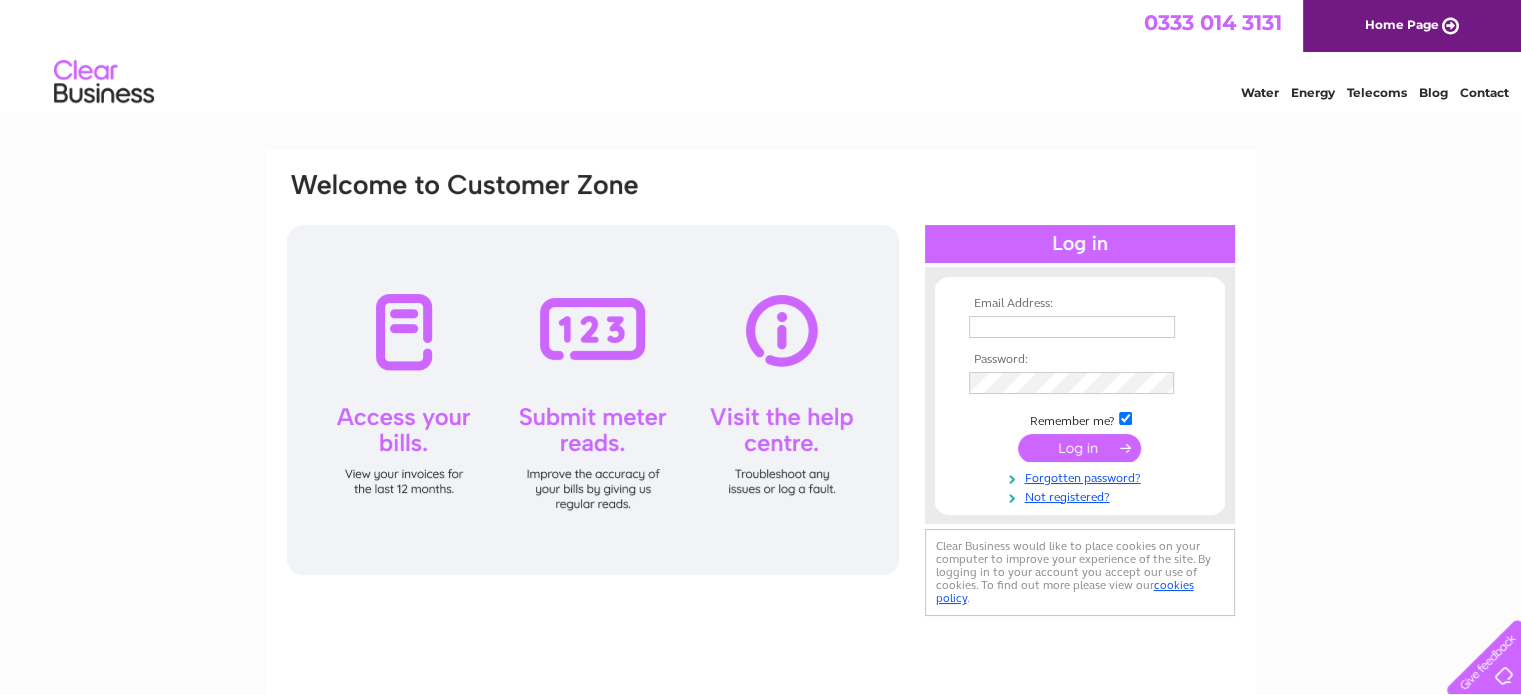 scroll, scrollTop: 0, scrollLeft: 0, axis: both 